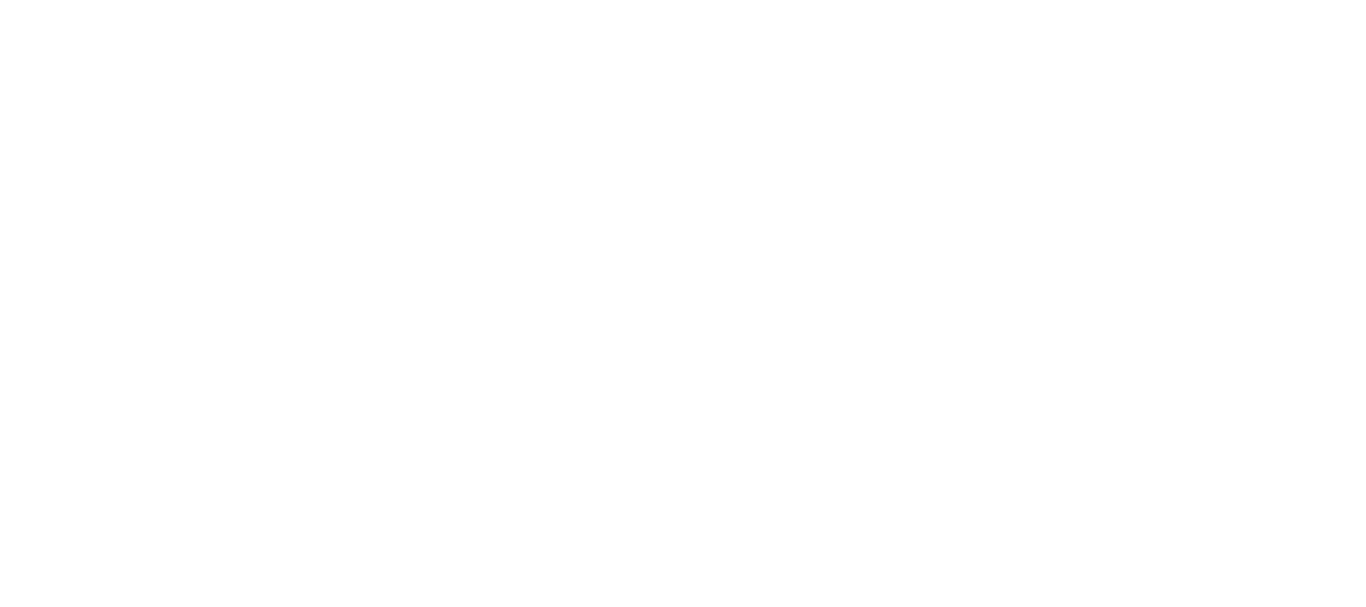 scroll, scrollTop: 0, scrollLeft: 0, axis: both 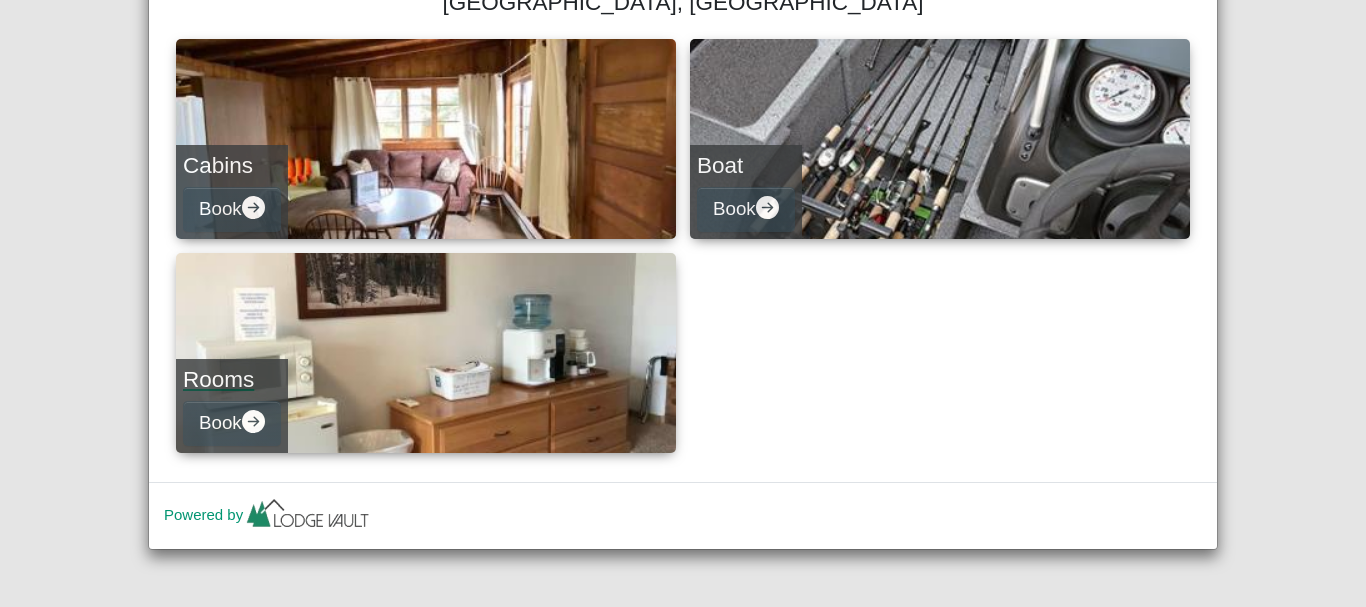 click on "Rooms  Book" at bounding box center (426, 353) 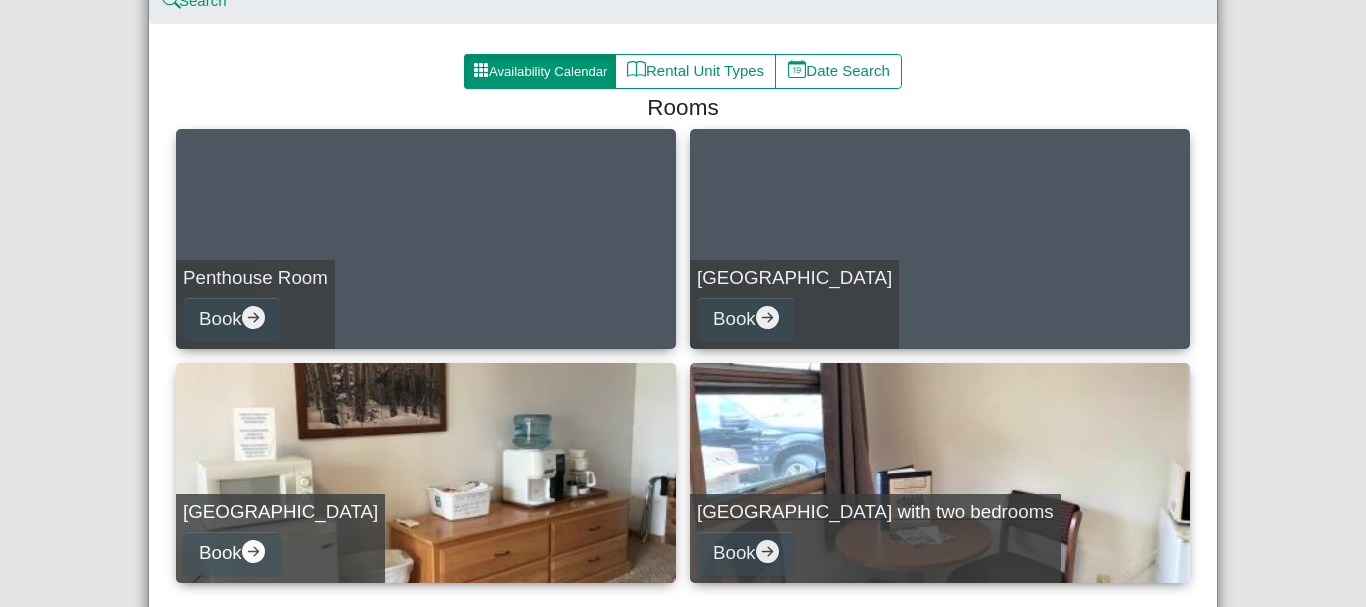 scroll, scrollTop: 0, scrollLeft: 0, axis: both 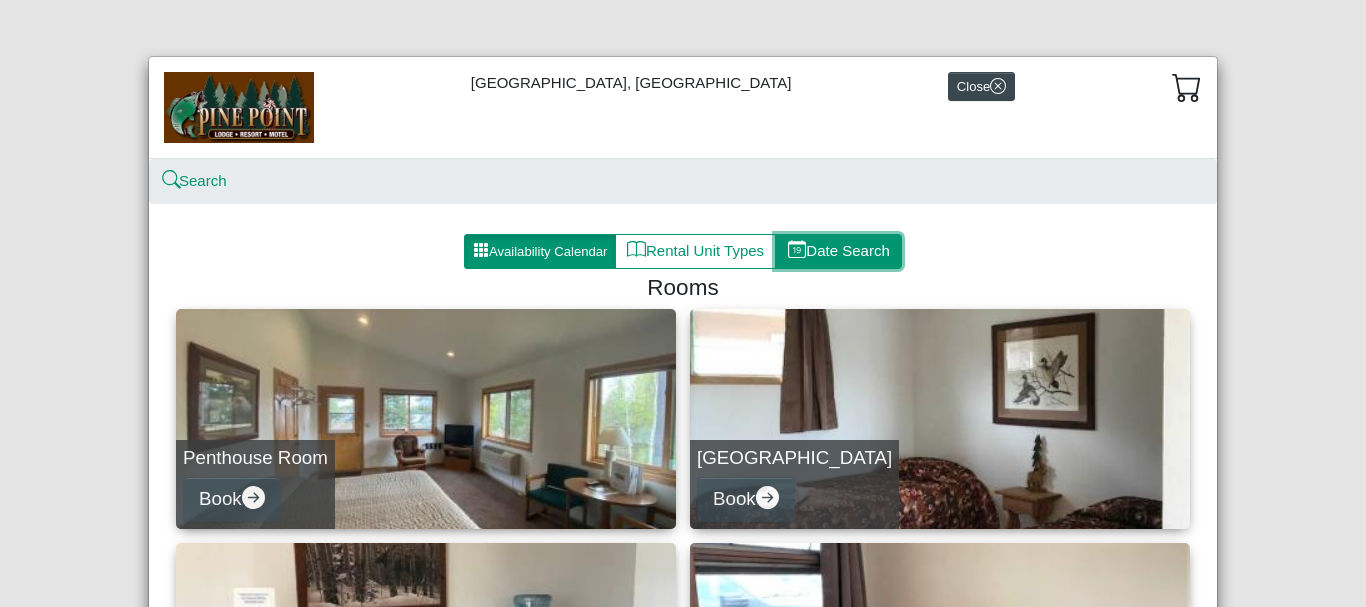 click on "Date Search" at bounding box center [838, 252] 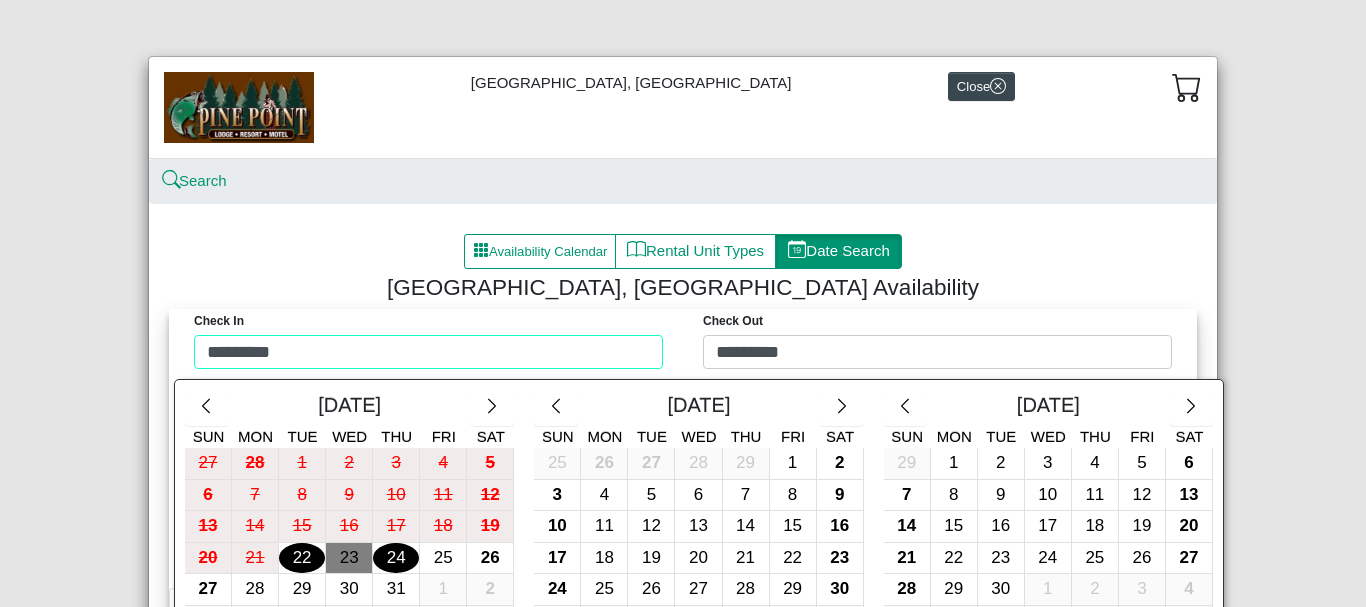click on "Check in ********* Check Out *********  [DATE]  Sun Mon Tue Wed Thu Fri Sat  27   28   1   2   3   4   5   6   7   8   9   10   11   12   13   14   15   16   17   18   19   20   21   22   23   24   25   26   27   28   29   30   31   1   2   3   4   5   6   7   8   [DATE] Mon Tue Wed Thu Fri Sat  25   26   27   28   29   1   2   3   4   5   6   7   8   9   10   11   12   13   14   15   16   17   18   19   20   21   22   23   24   25   26   27   28   29   30   31   1   2   3   4   5   [DATE] Mon Tue Wed Thu Fri Sat  29   1   2   3   4   5   6   7   8   9   10   11   12   13   14   15   16   17   18   19   20   21   22   23   24   25   26   27   28   29   30   1   2   3   4   5   6   7   8   9   10   11  2 nights close" at bounding box center [683, 344] 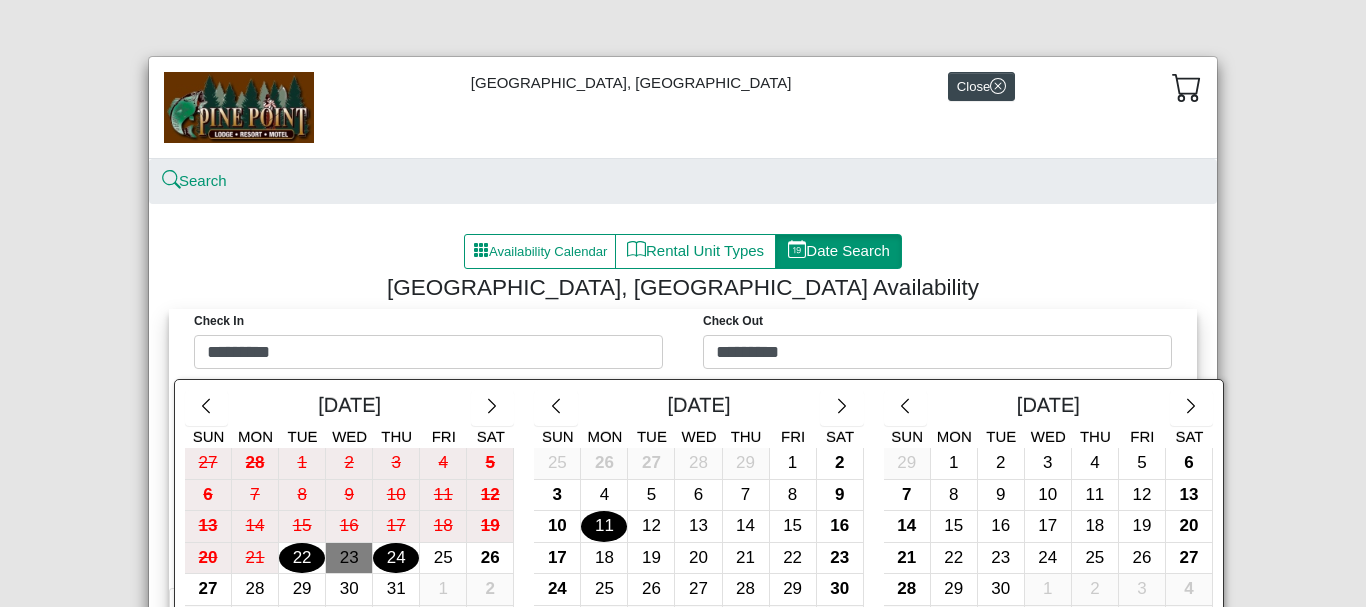 click on "11" at bounding box center [604, 526] 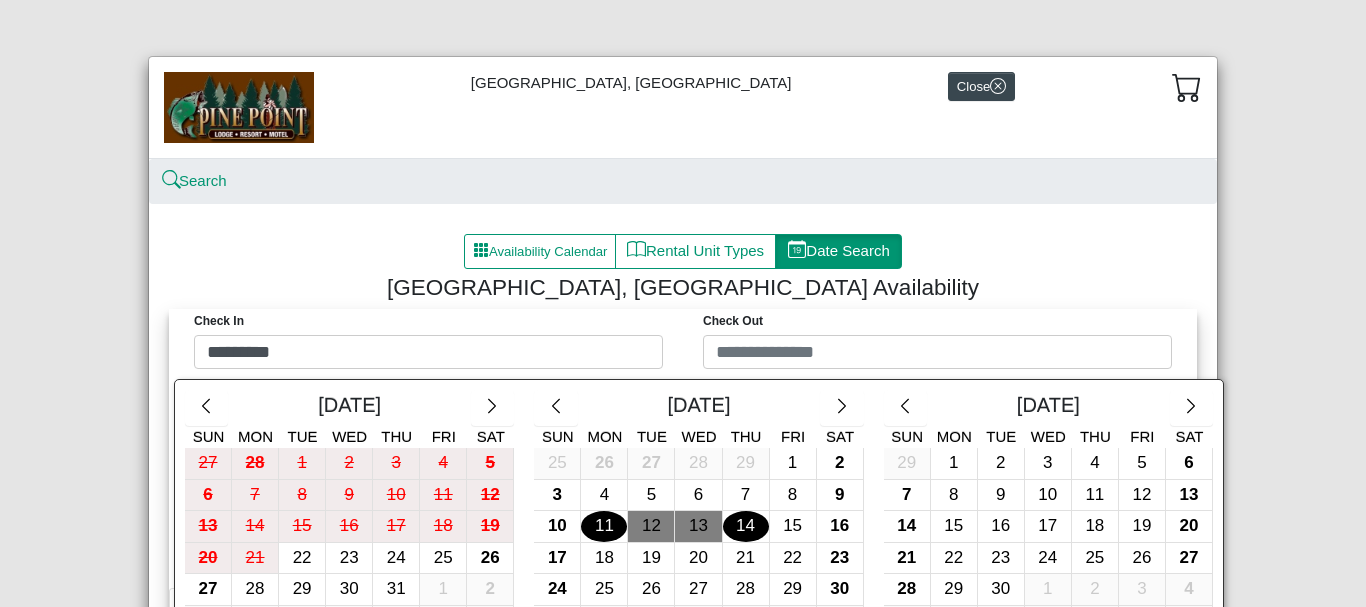 click on "14" at bounding box center (746, 526) 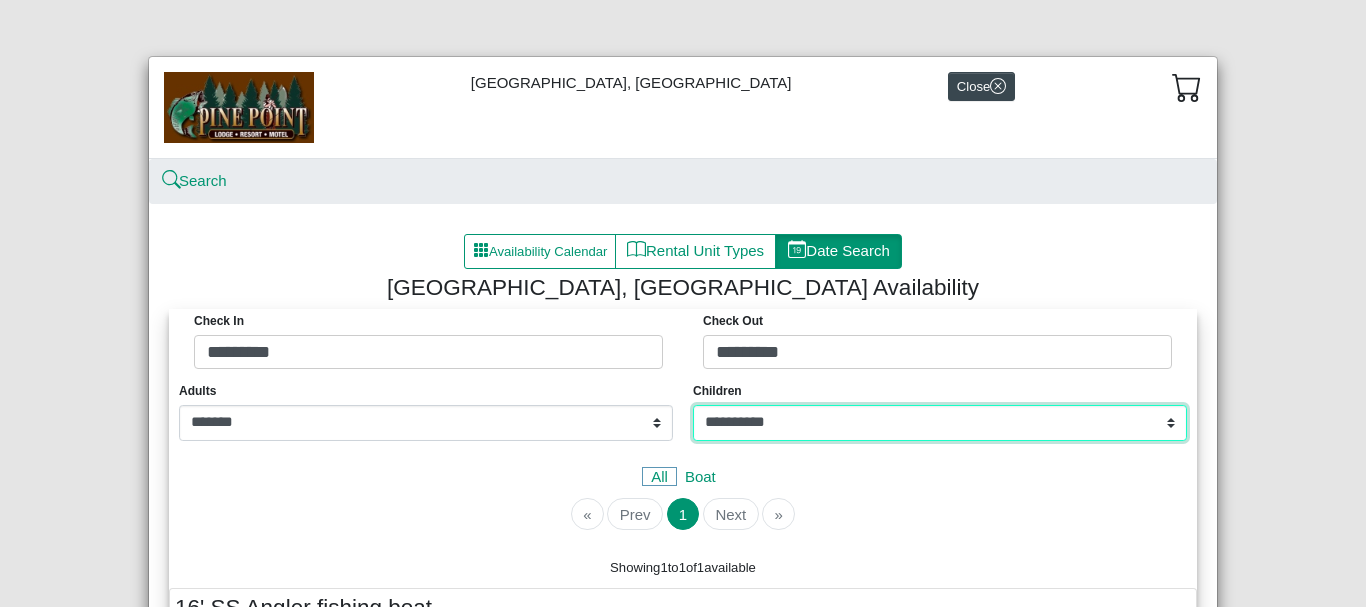 click on "**********" at bounding box center [940, 423] 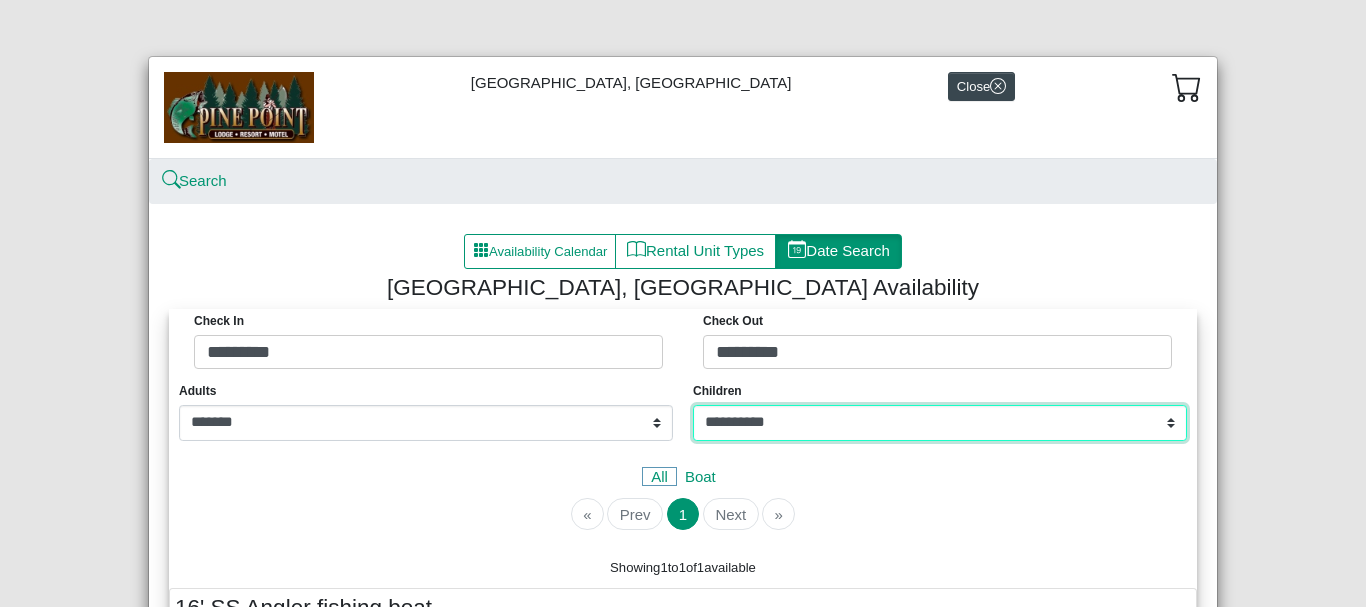 select on "*" 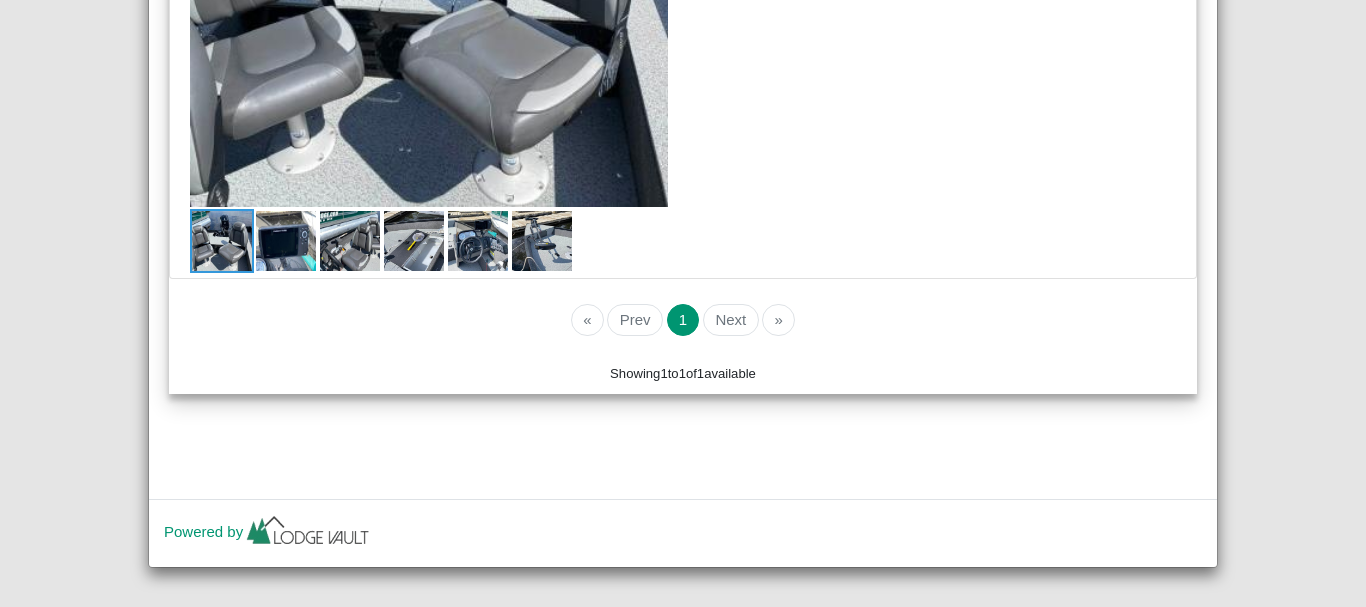 scroll, scrollTop: 907, scrollLeft: 0, axis: vertical 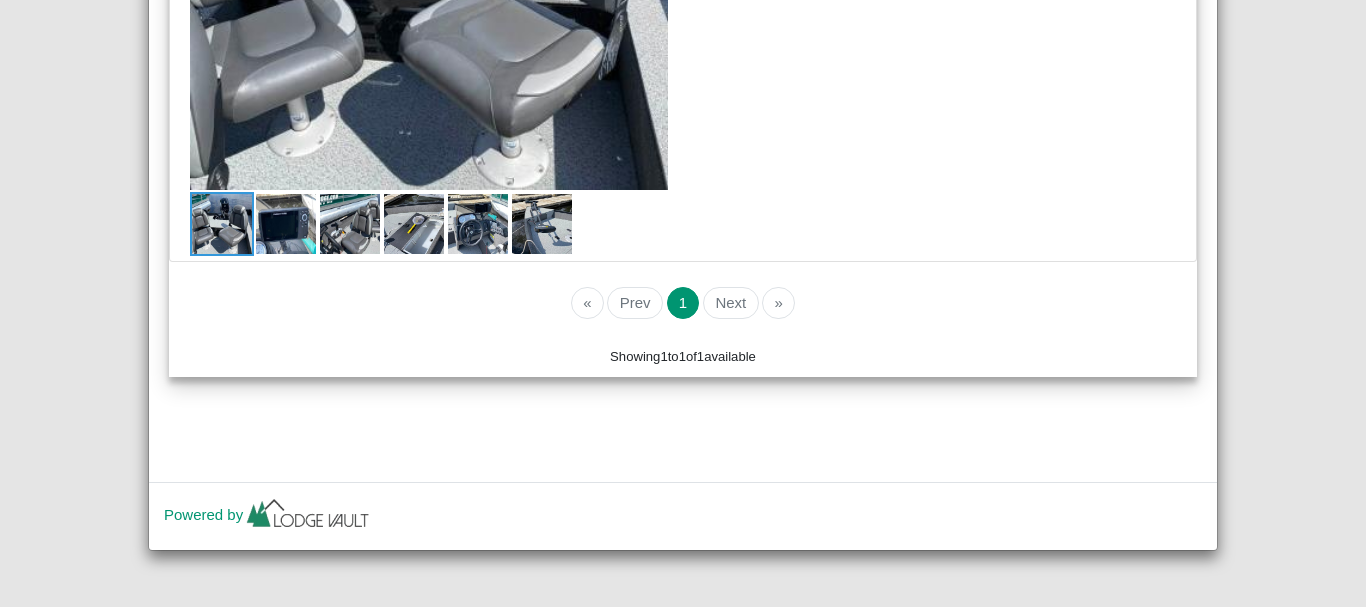 click on "Next" at bounding box center (728, 303) 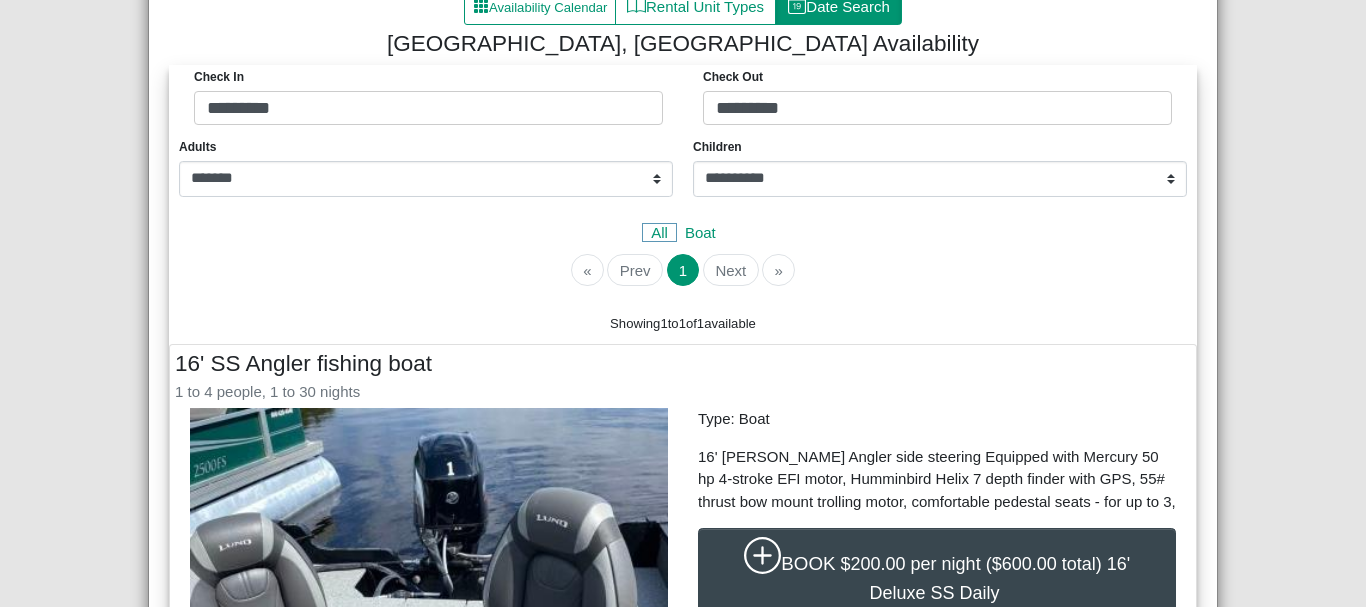 scroll, scrollTop: 0, scrollLeft: 0, axis: both 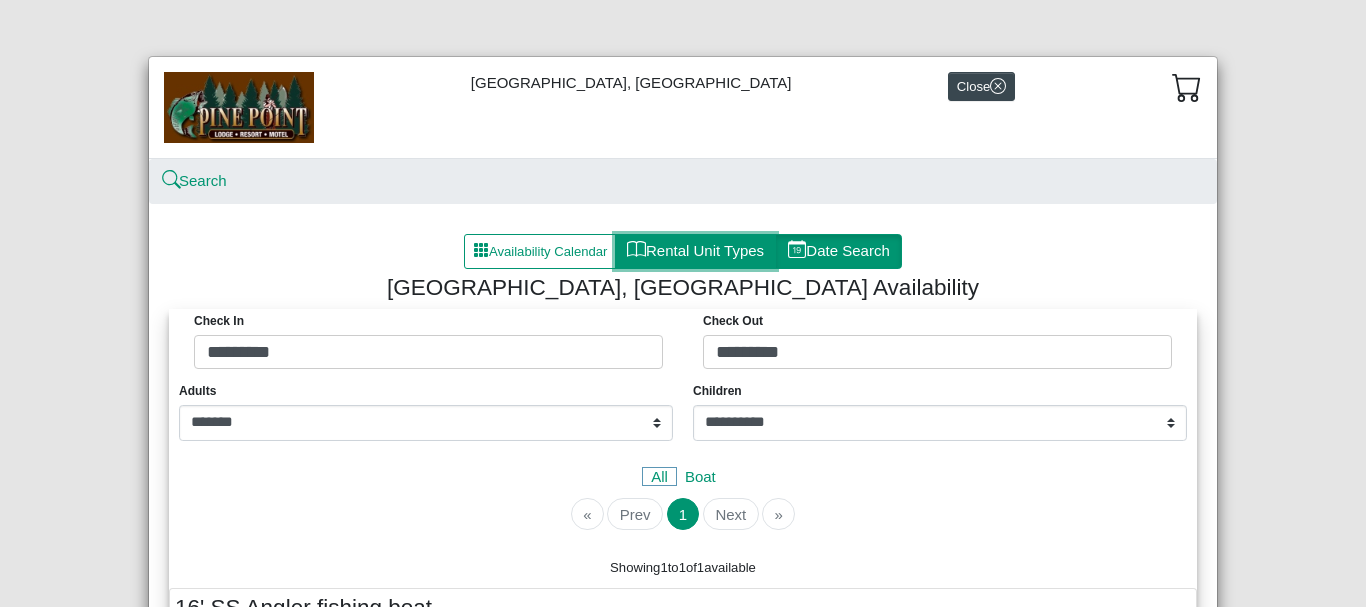 click on "Rental Unit Types" at bounding box center (695, 252) 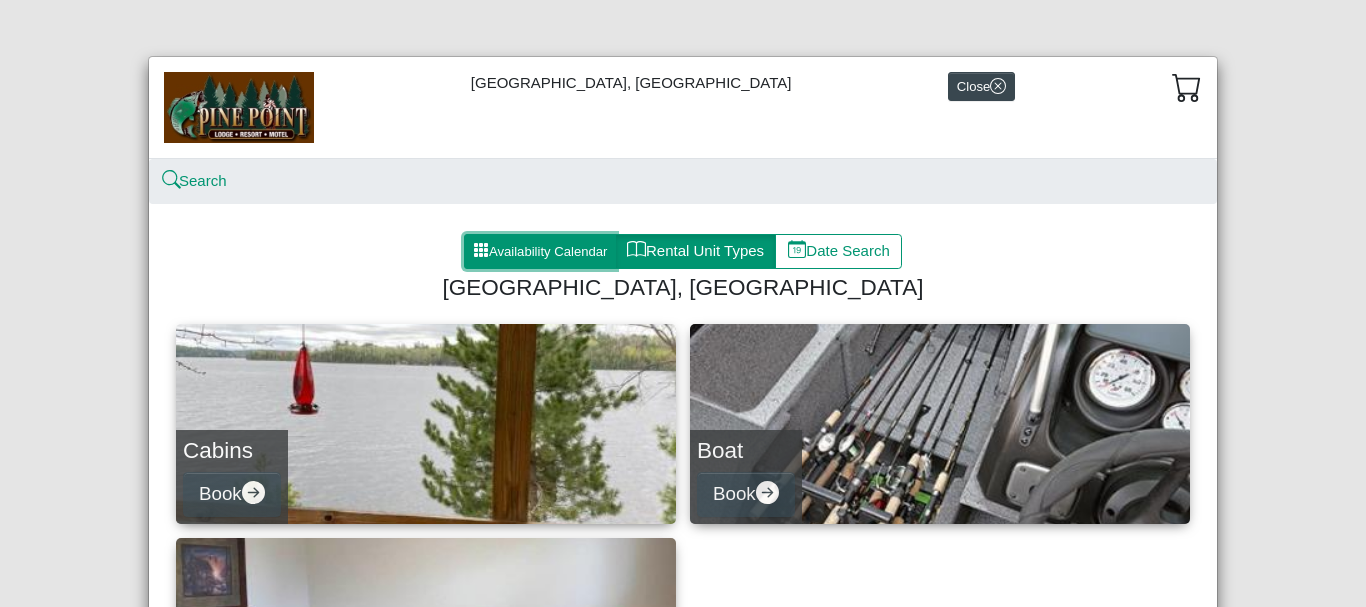 click on "Availability Calendar" at bounding box center (540, 252) 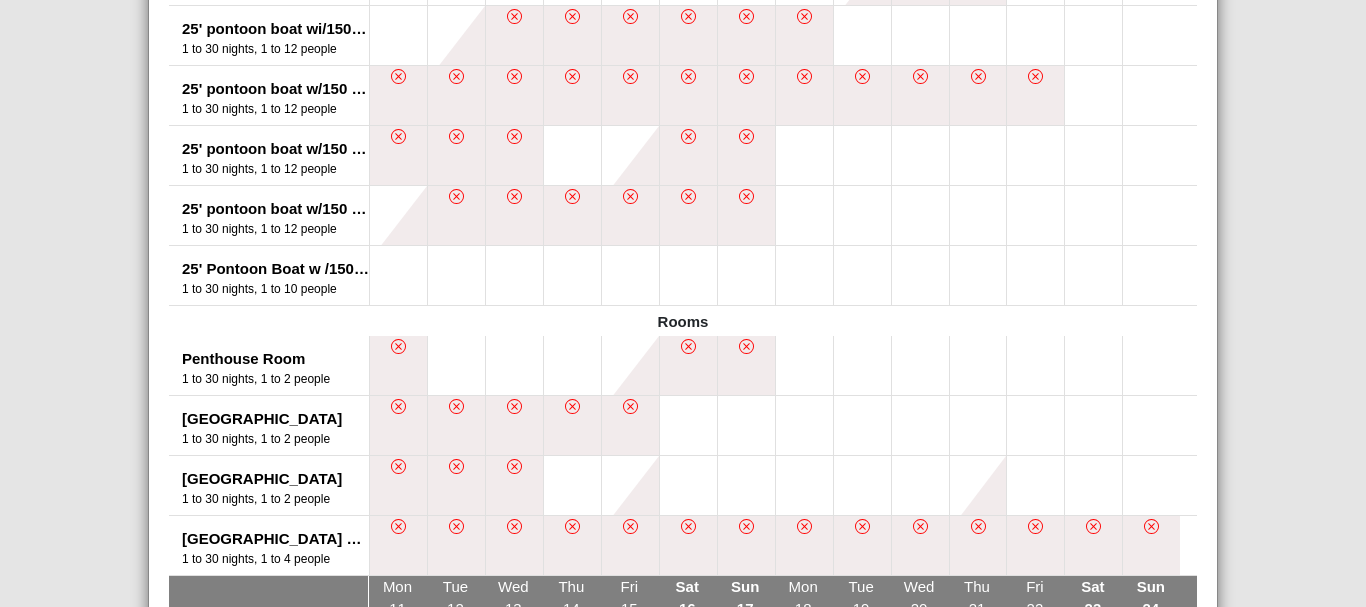 scroll, scrollTop: 1592, scrollLeft: 0, axis: vertical 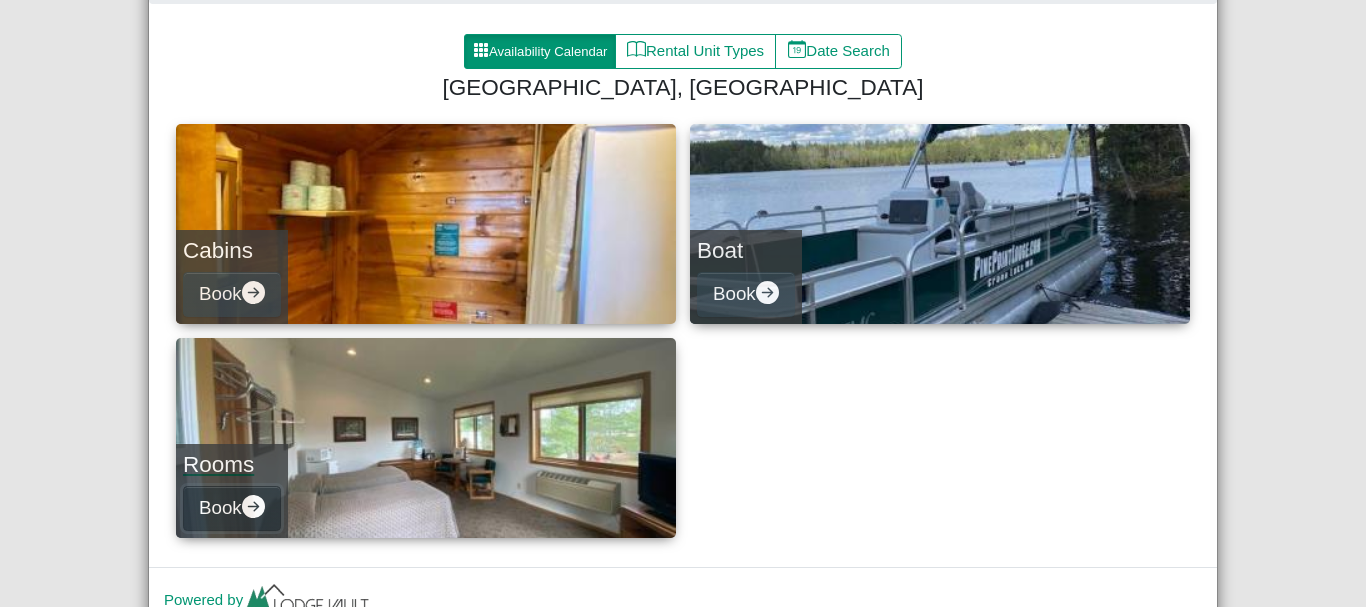 click 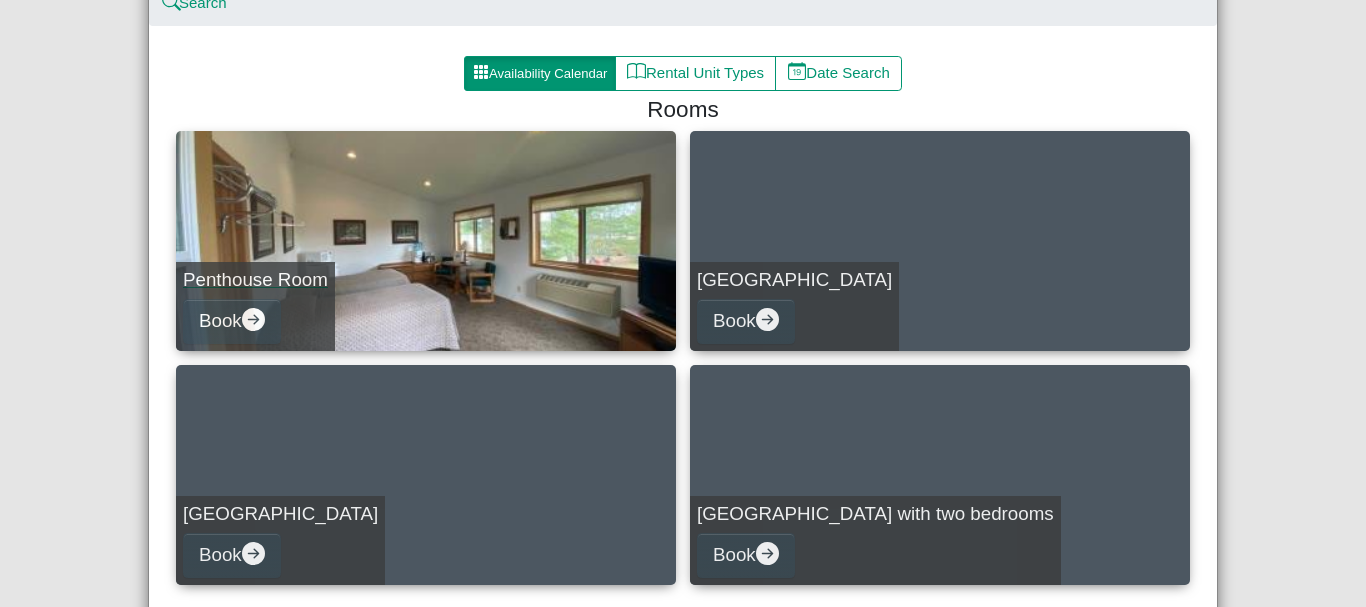 scroll, scrollTop: 200, scrollLeft: 0, axis: vertical 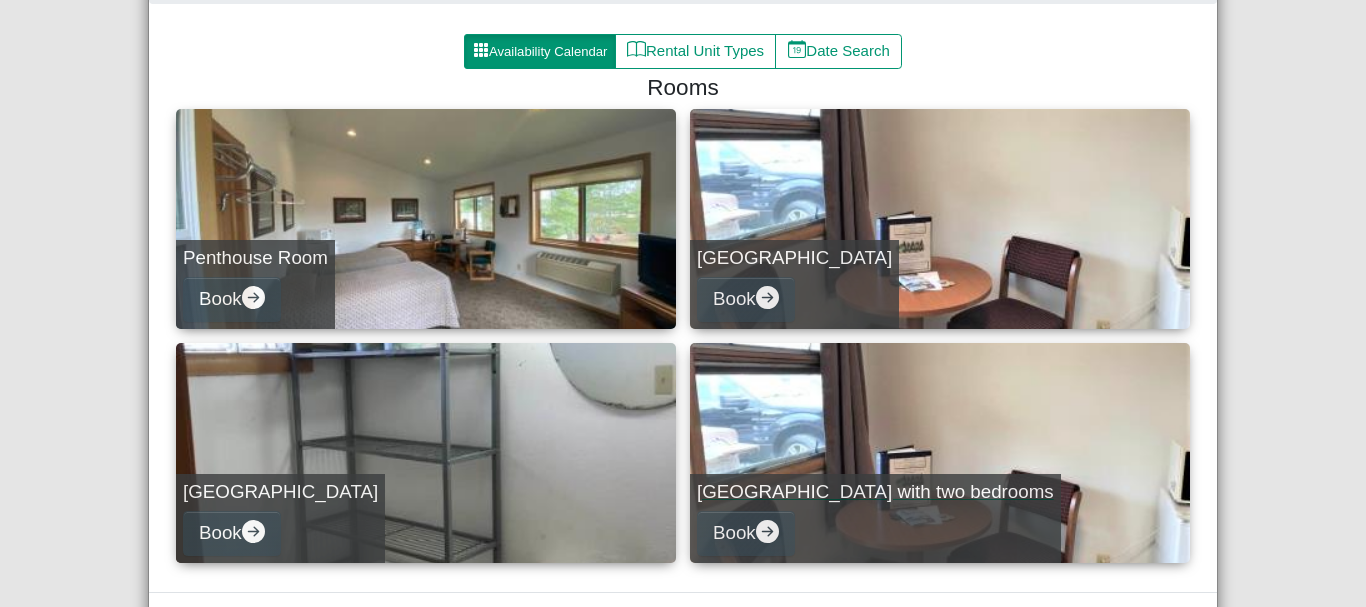 click on "[GEOGRAPHIC_DATA] with two bedrooms  Book" at bounding box center (875, 518) 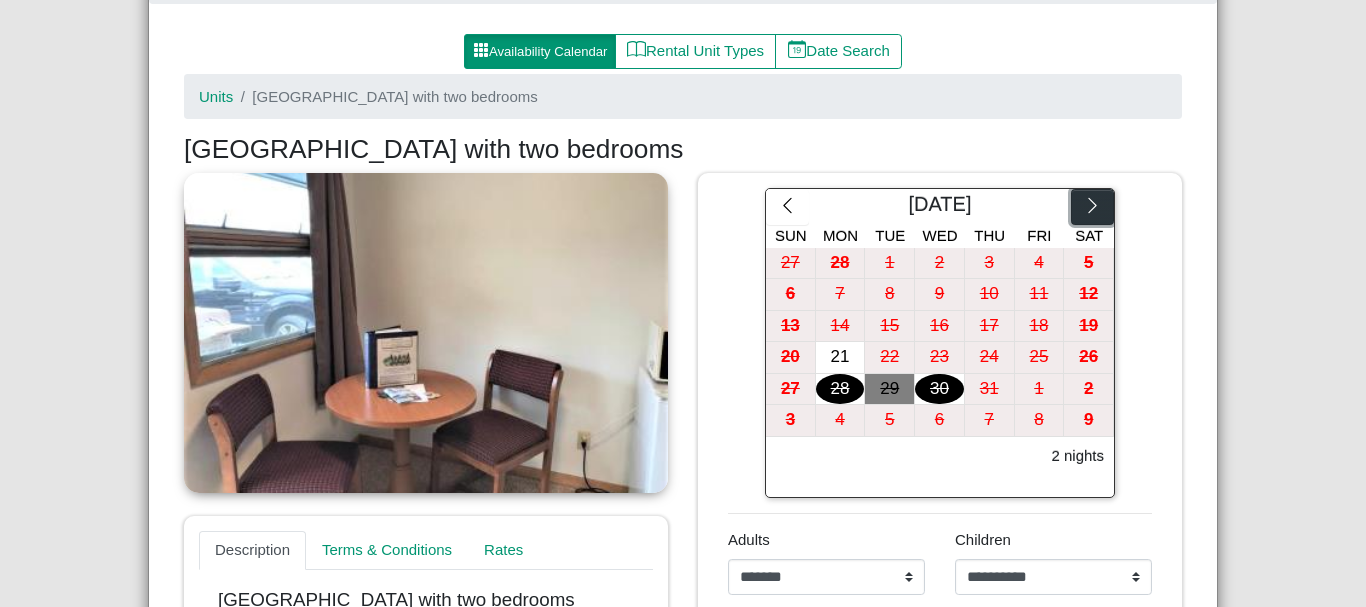 click 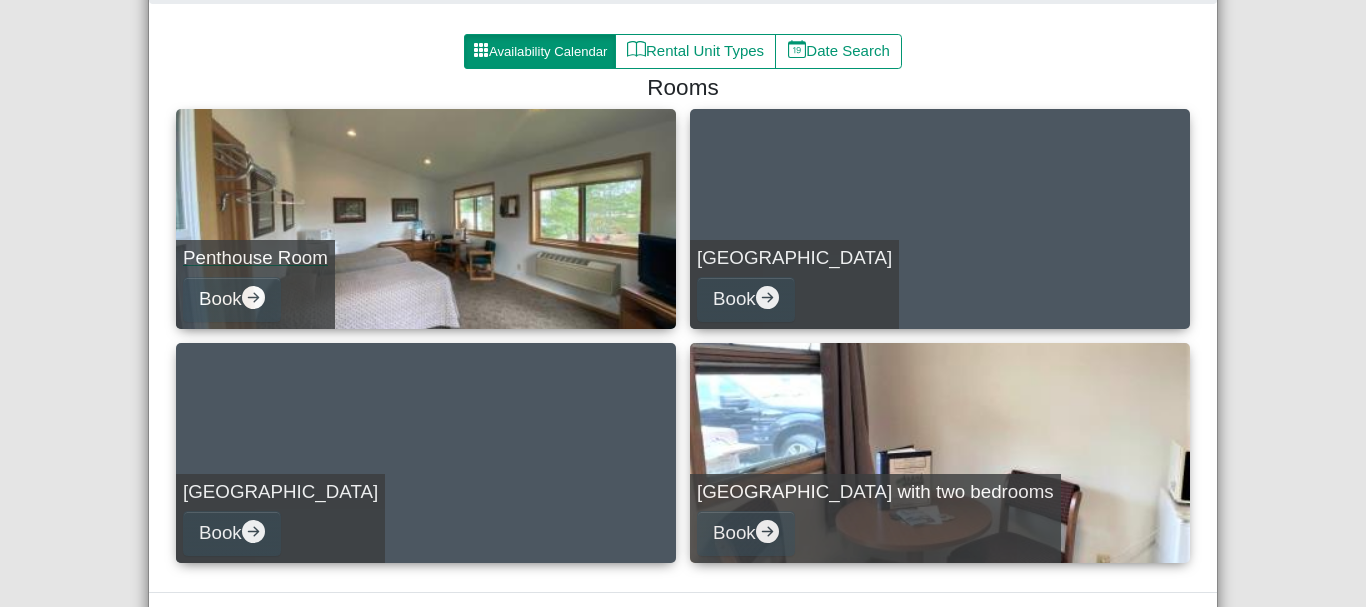 scroll, scrollTop: 300, scrollLeft: 0, axis: vertical 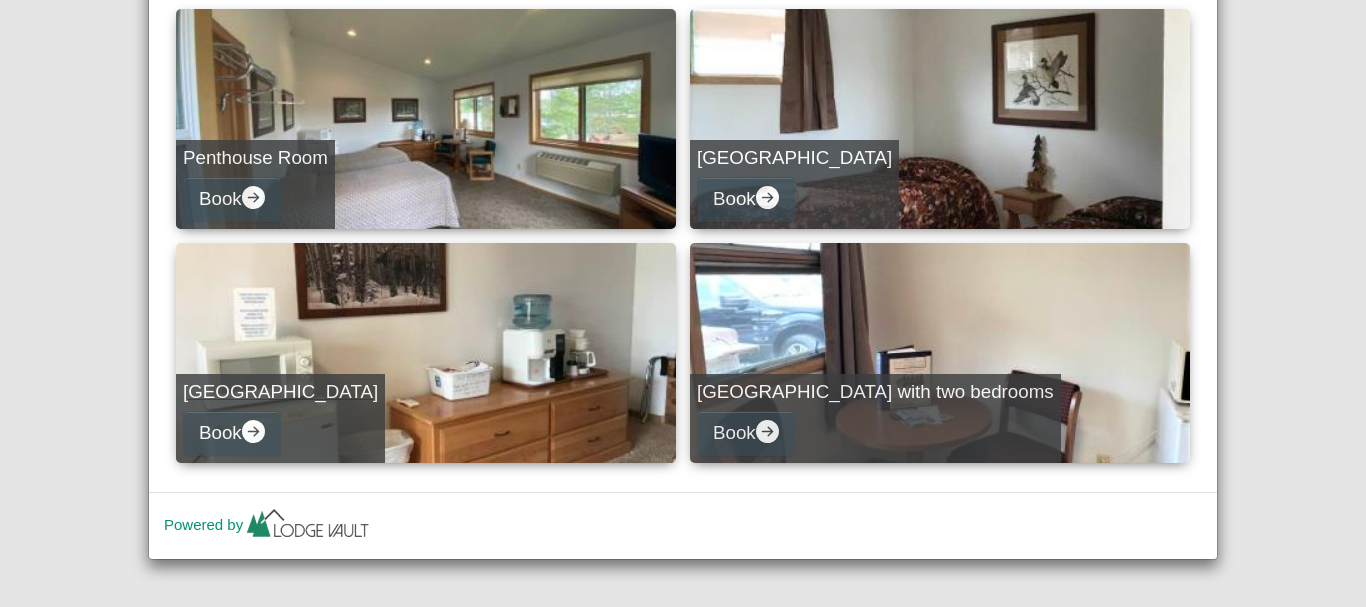 click on "Lakeview Room   Book" at bounding box center (426, 353) 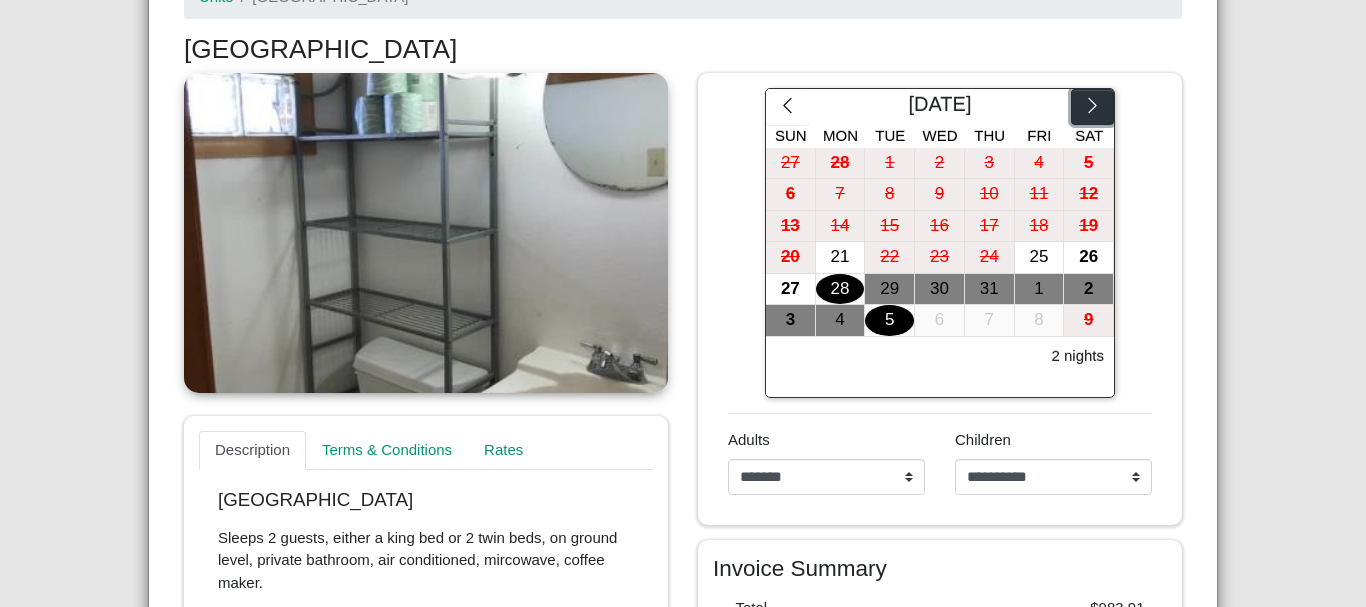 click 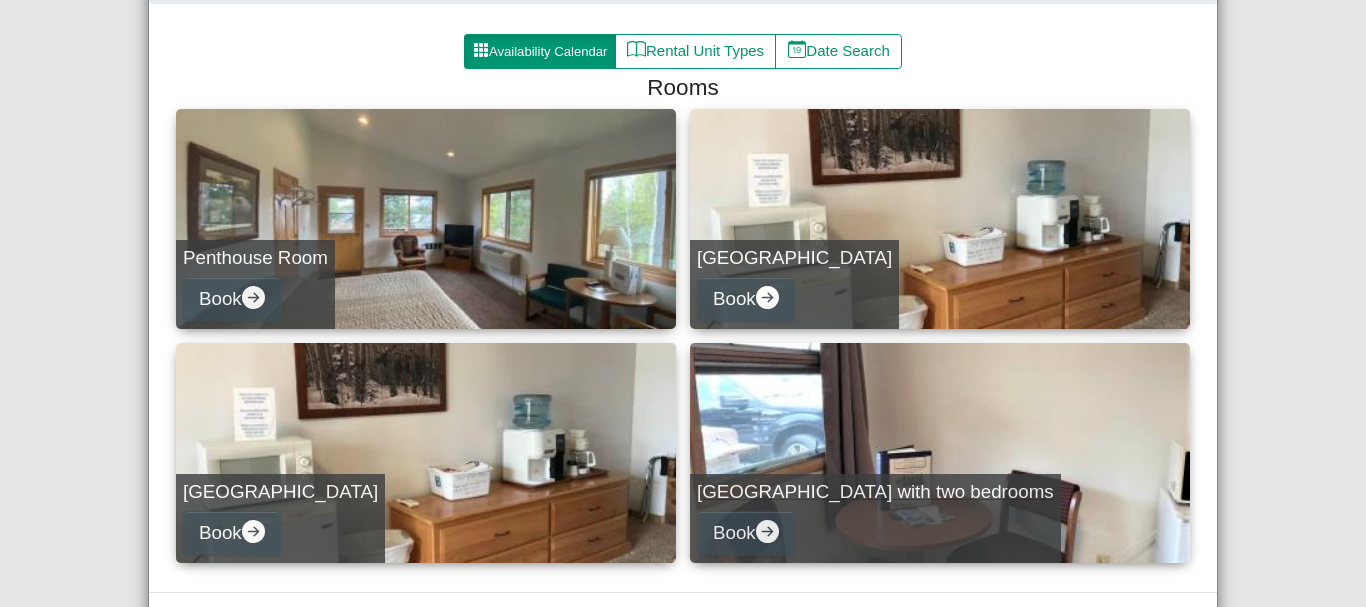 scroll, scrollTop: 300, scrollLeft: 0, axis: vertical 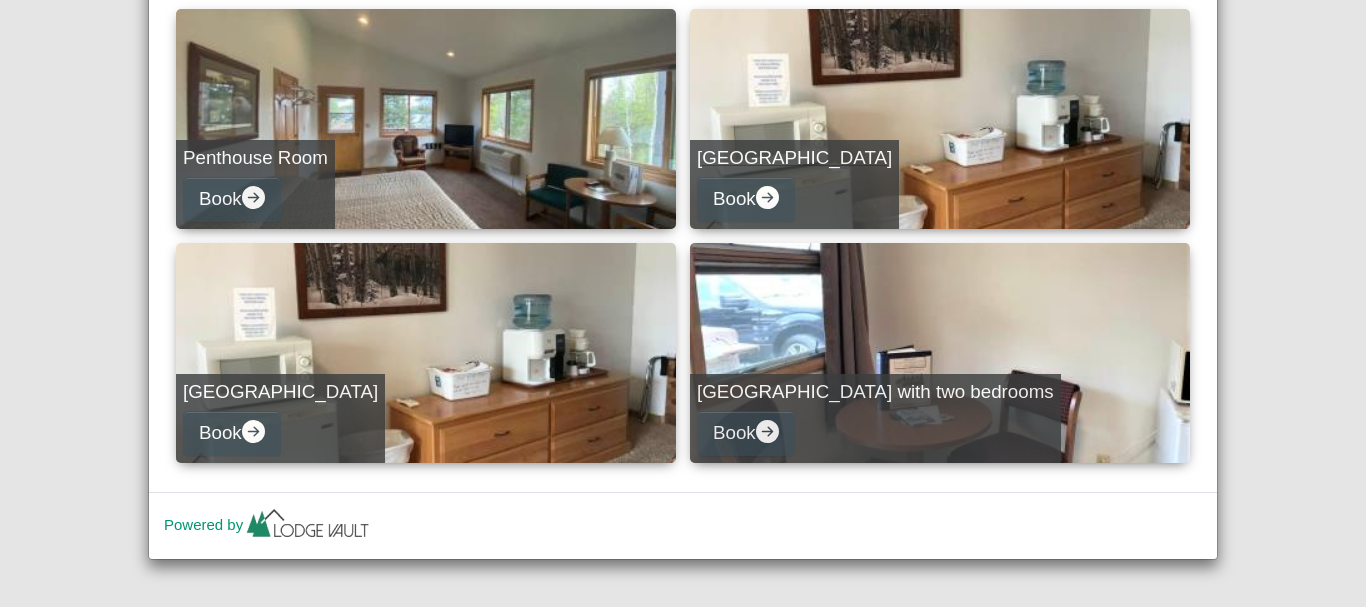 click on "Lakeview Room  Book" at bounding box center (940, 119) 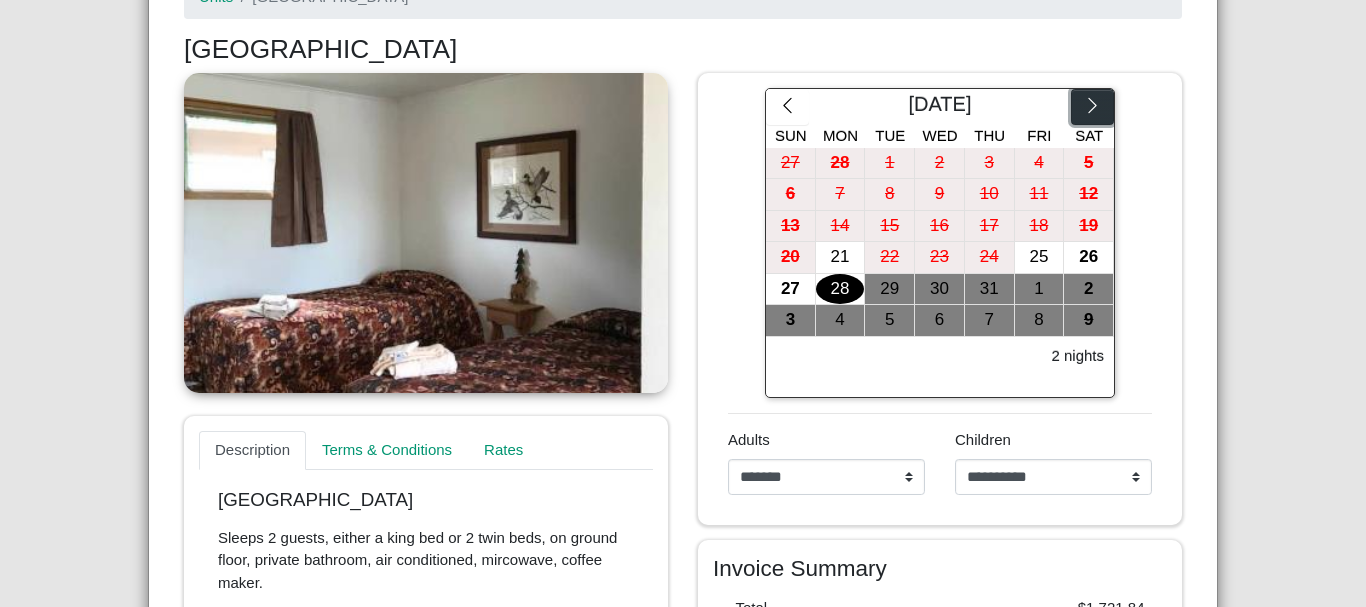 click 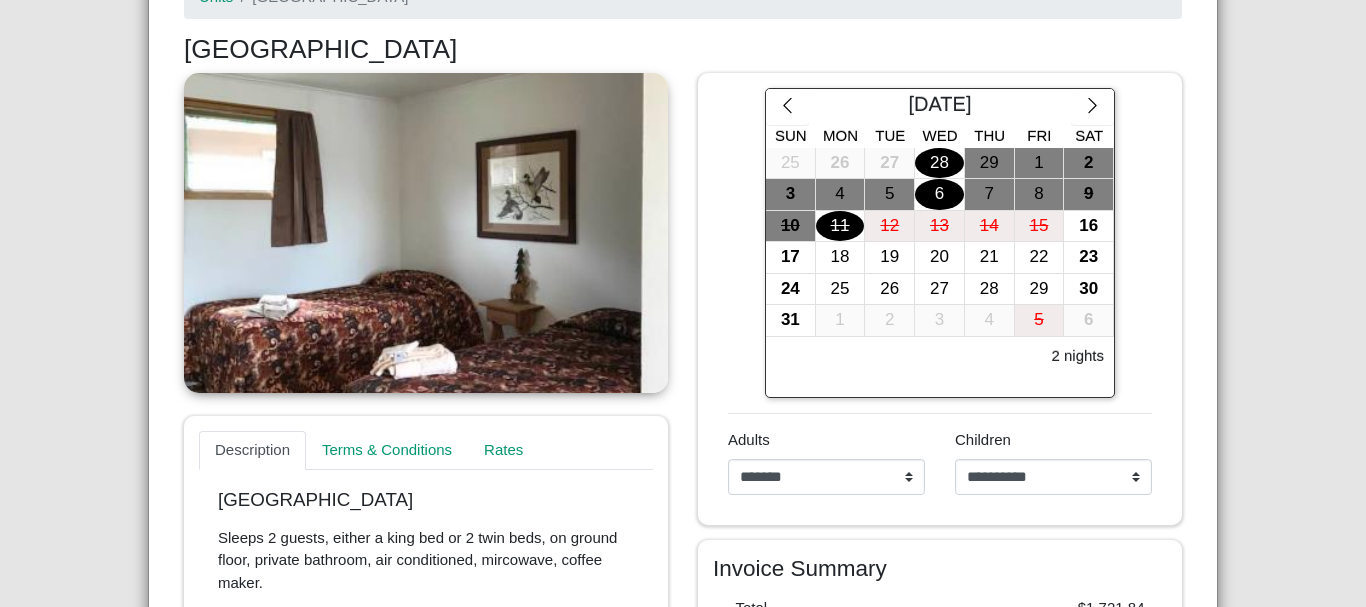 click on "6" at bounding box center (939, 194) 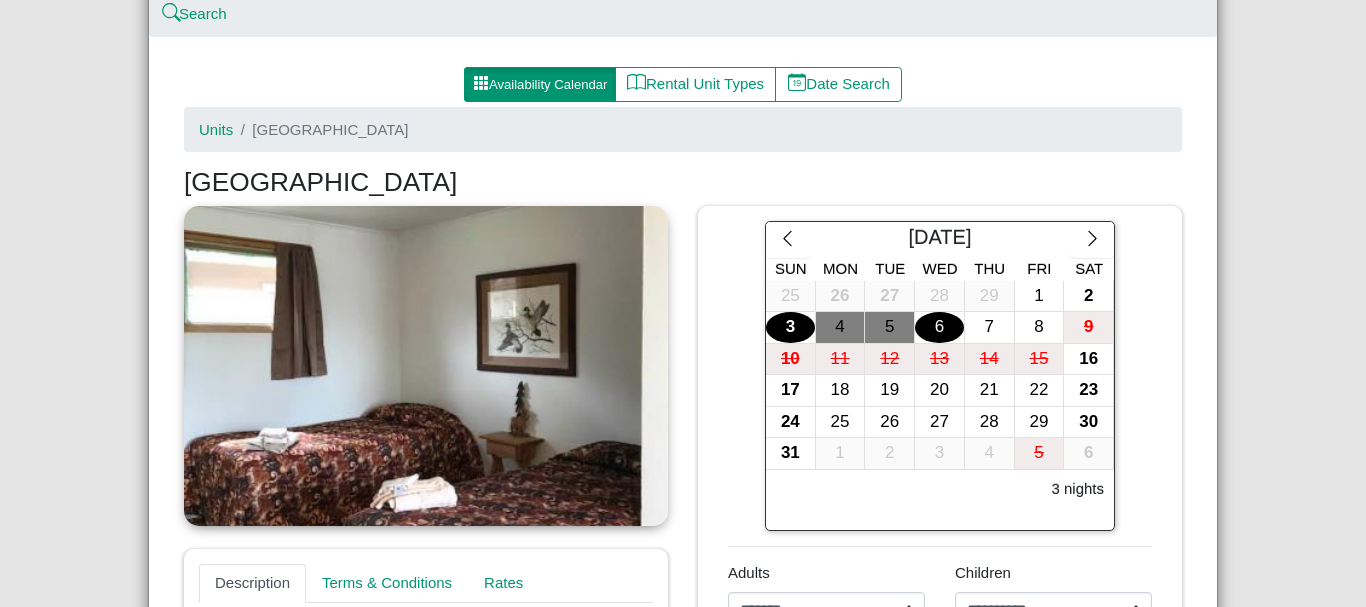 scroll, scrollTop: 200, scrollLeft: 0, axis: vertical 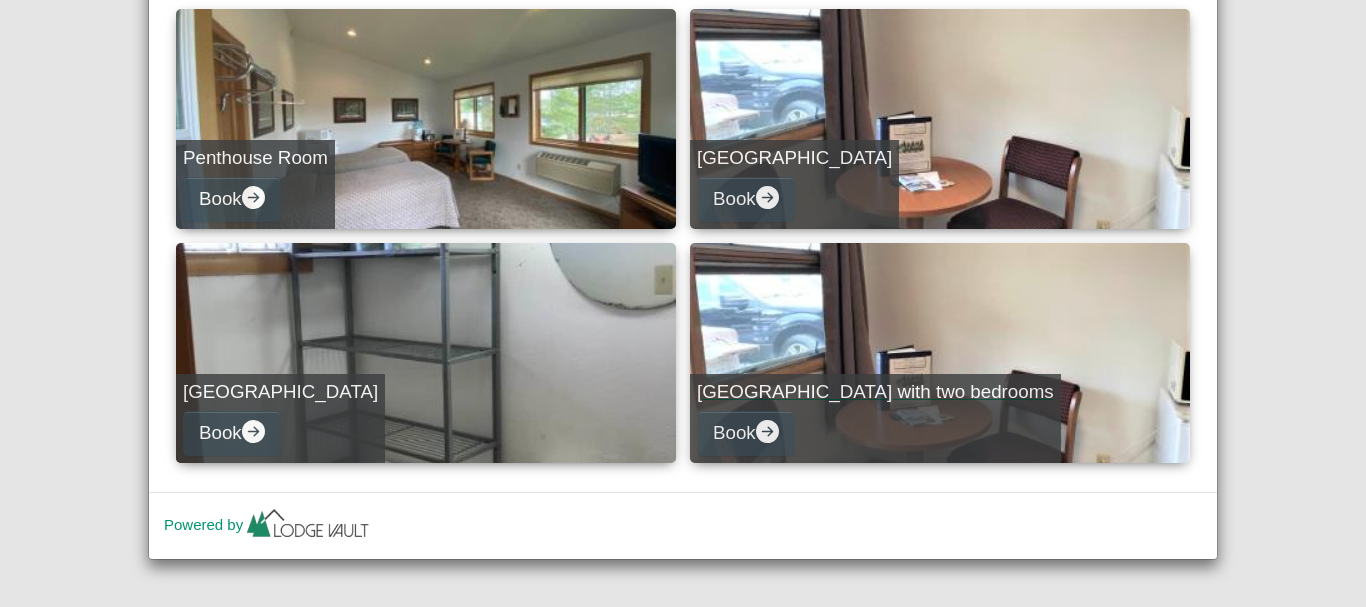 click on "Lakeview Room with two bedrooms  Book" at bounding box center (940, 353) 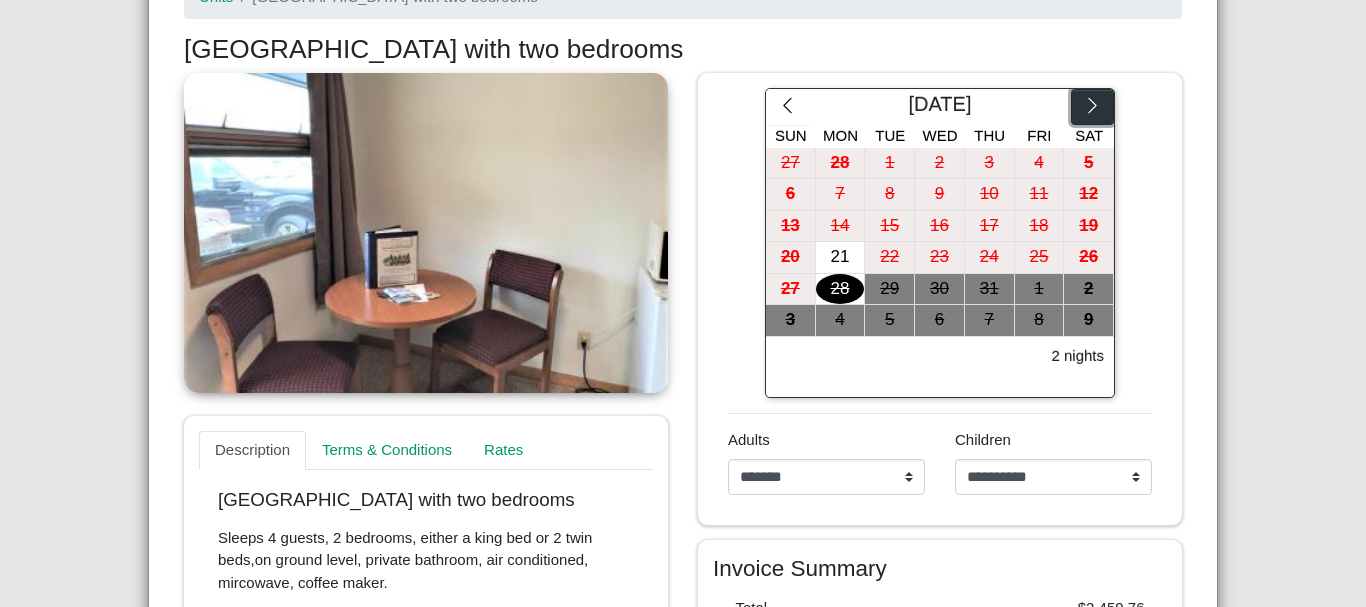 click 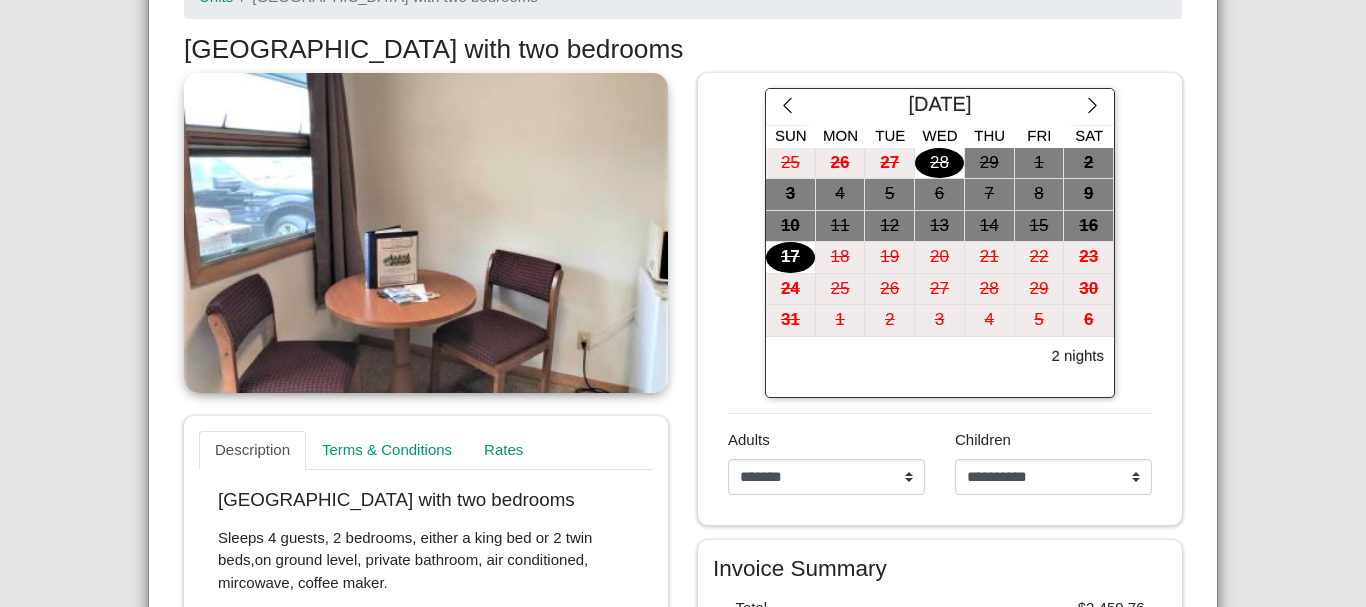 click on "**********" at bounding box center [683, 303] 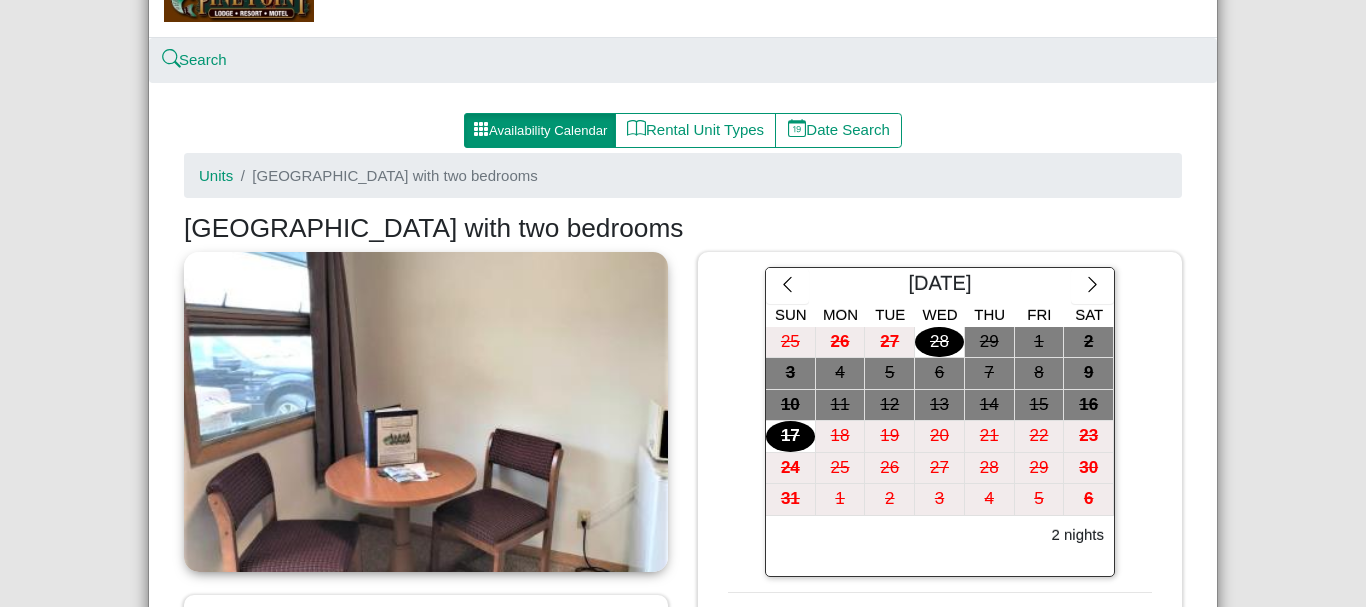 scroll, scrollTop: 100, scrollLeft: 0, axis: vertical 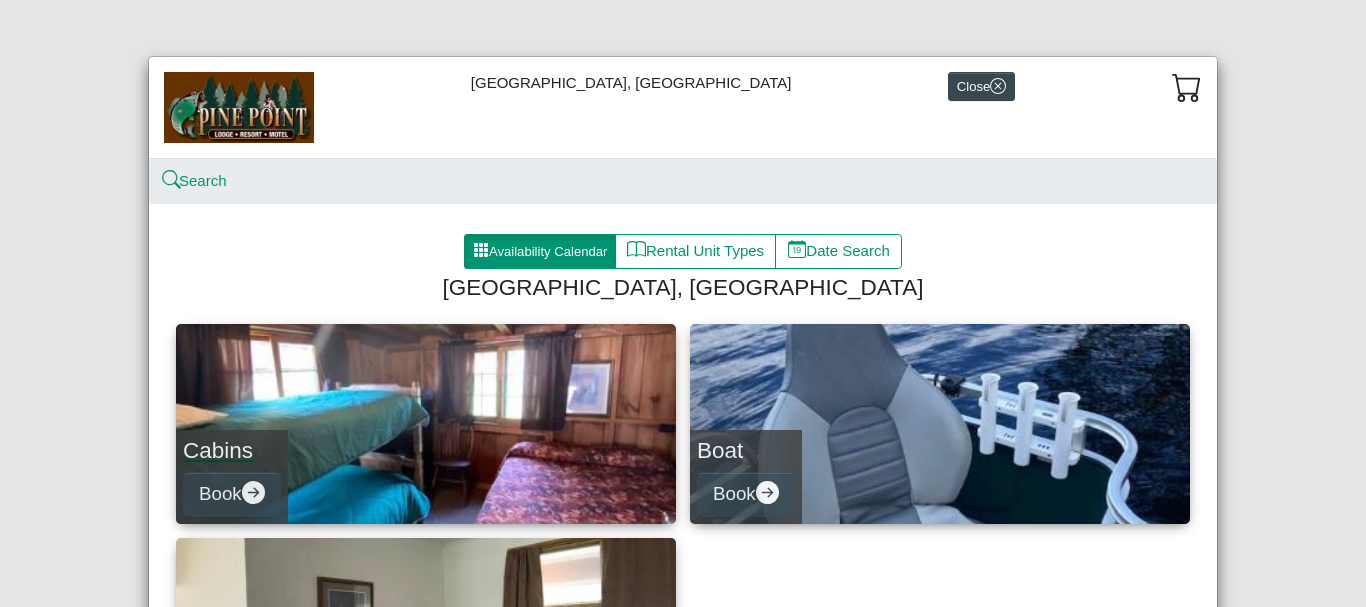 click on "Cabins  Book" at bounding box center [426, 424] 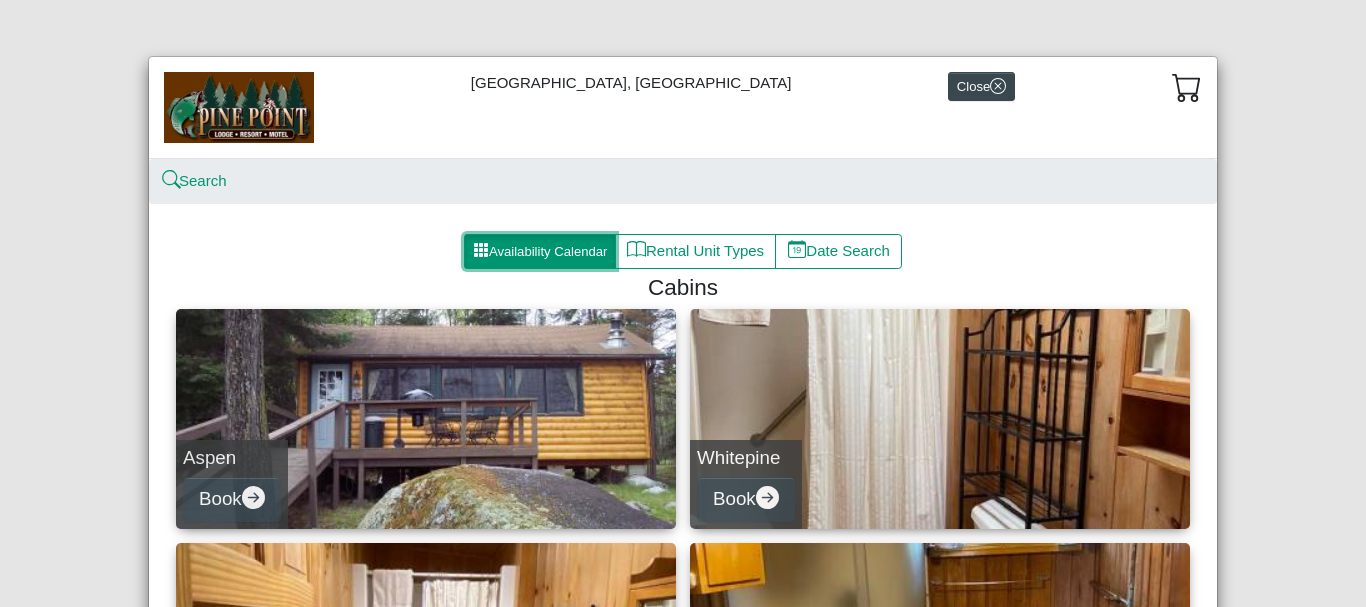 click on "Availability Calendar" at bounding box center (540, 252) 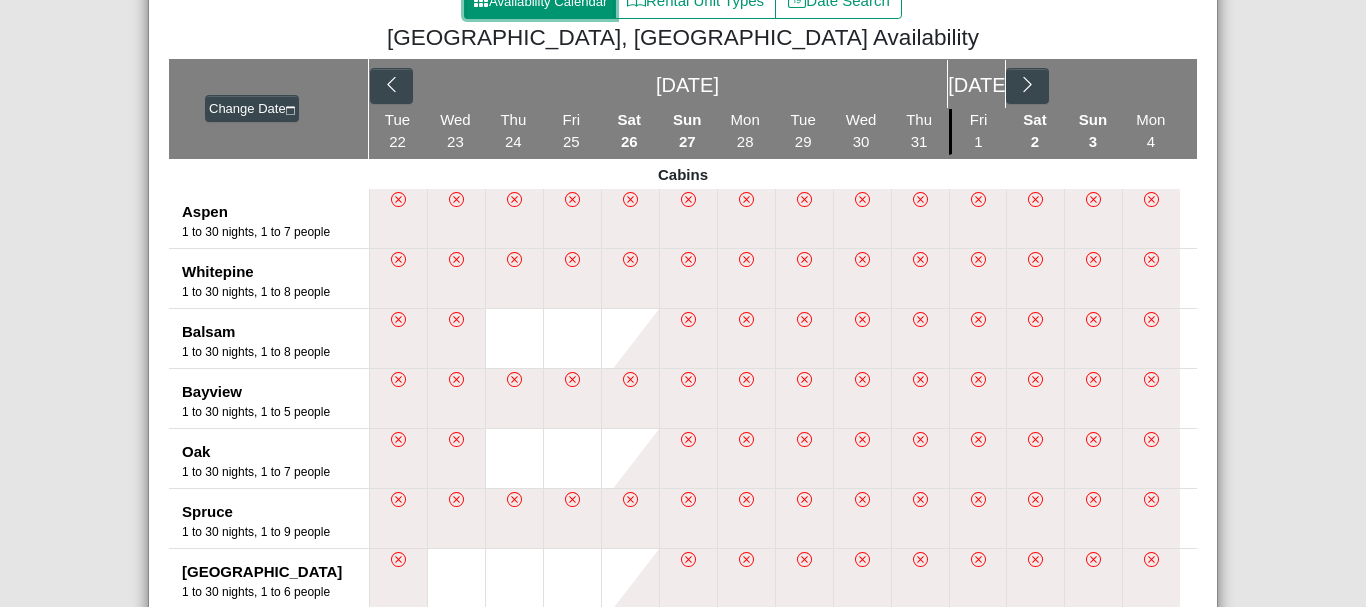 scroll, scrollTop: 300, scrollLeft: 0, axis: vertical 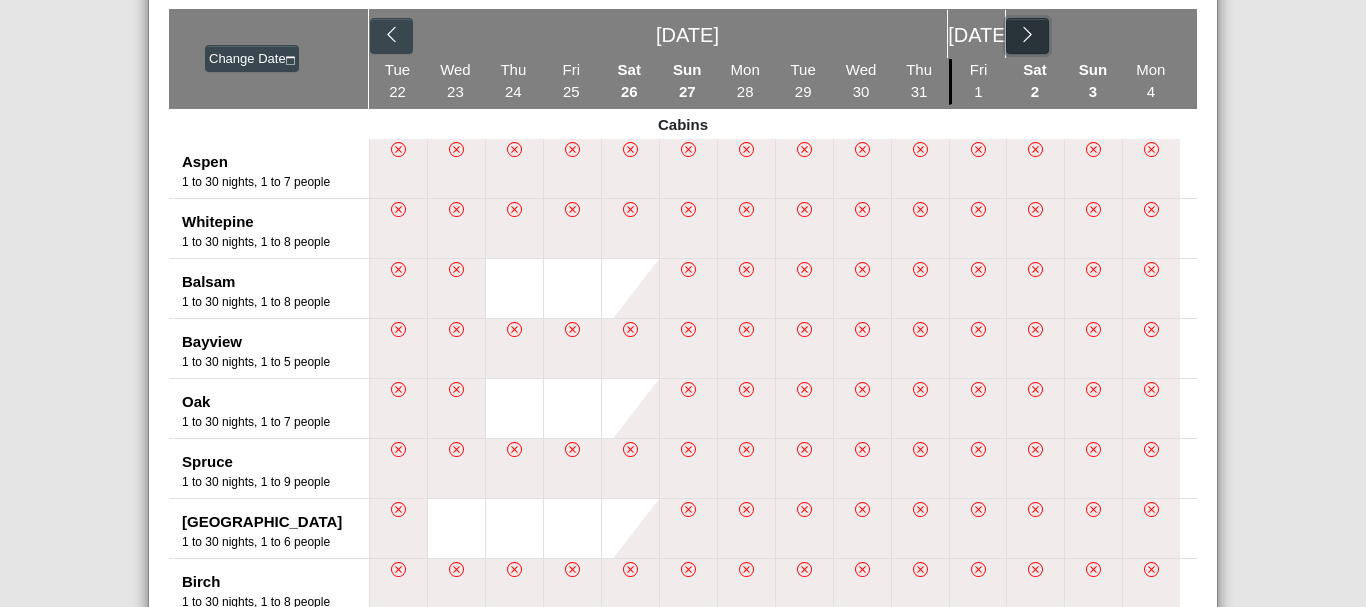 click 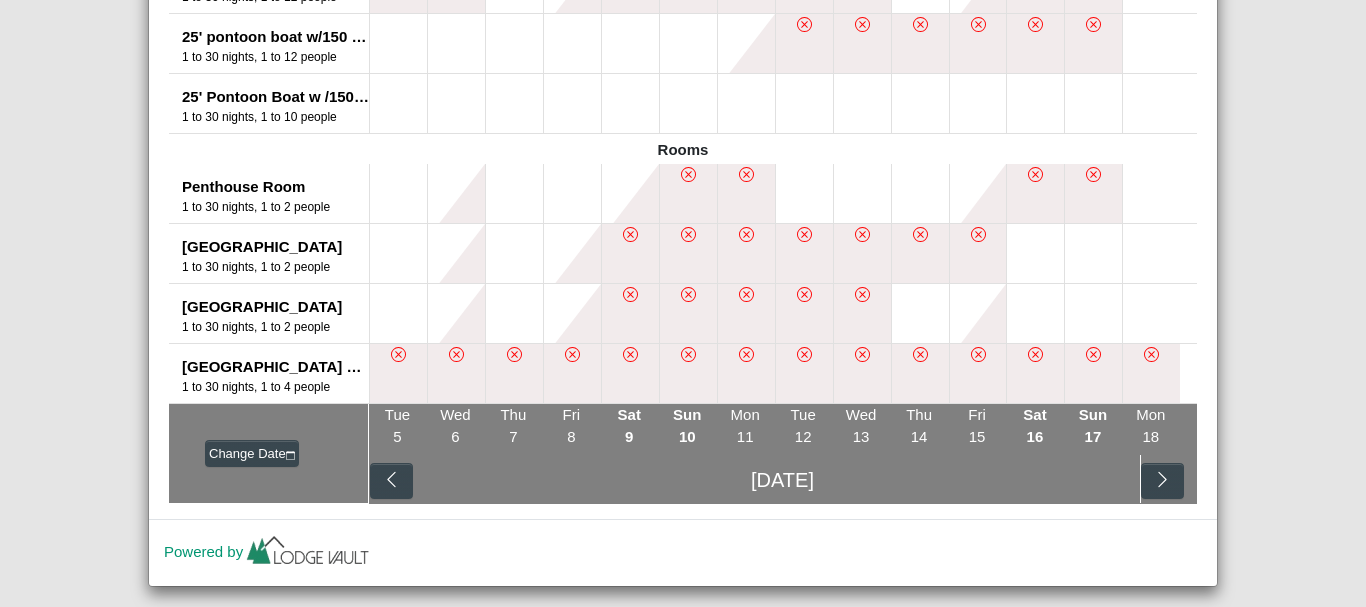 scroll, scrollTop: 1692, scrollLeft: 0, axis: vertical 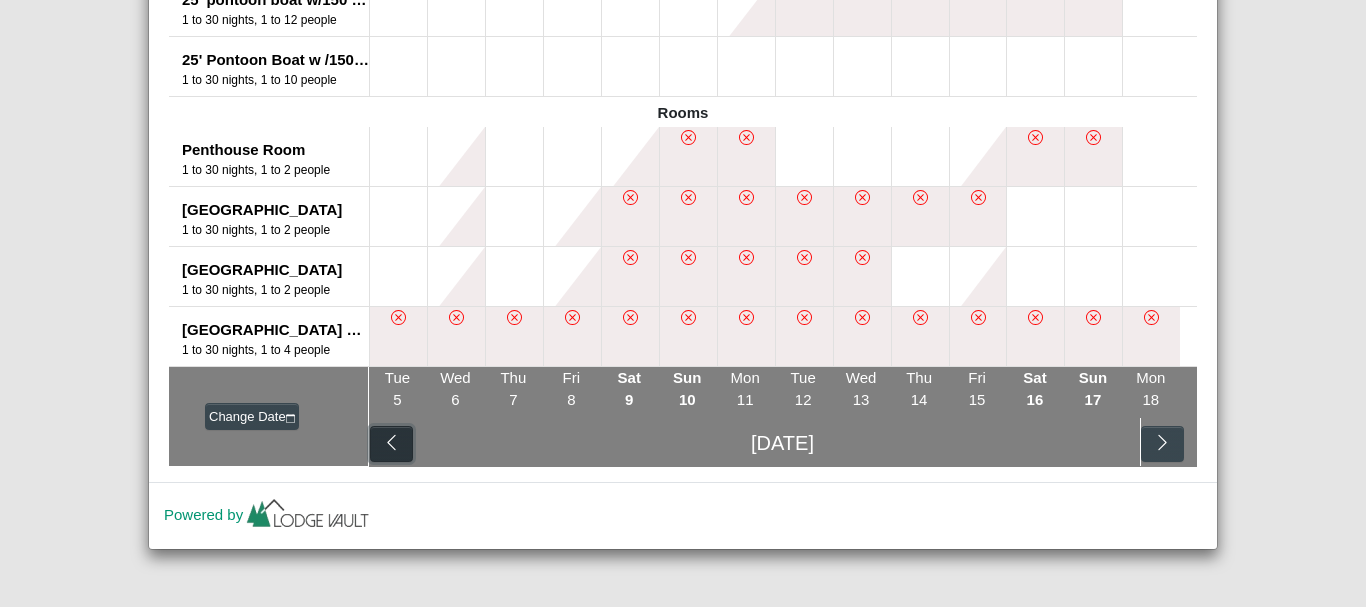 click 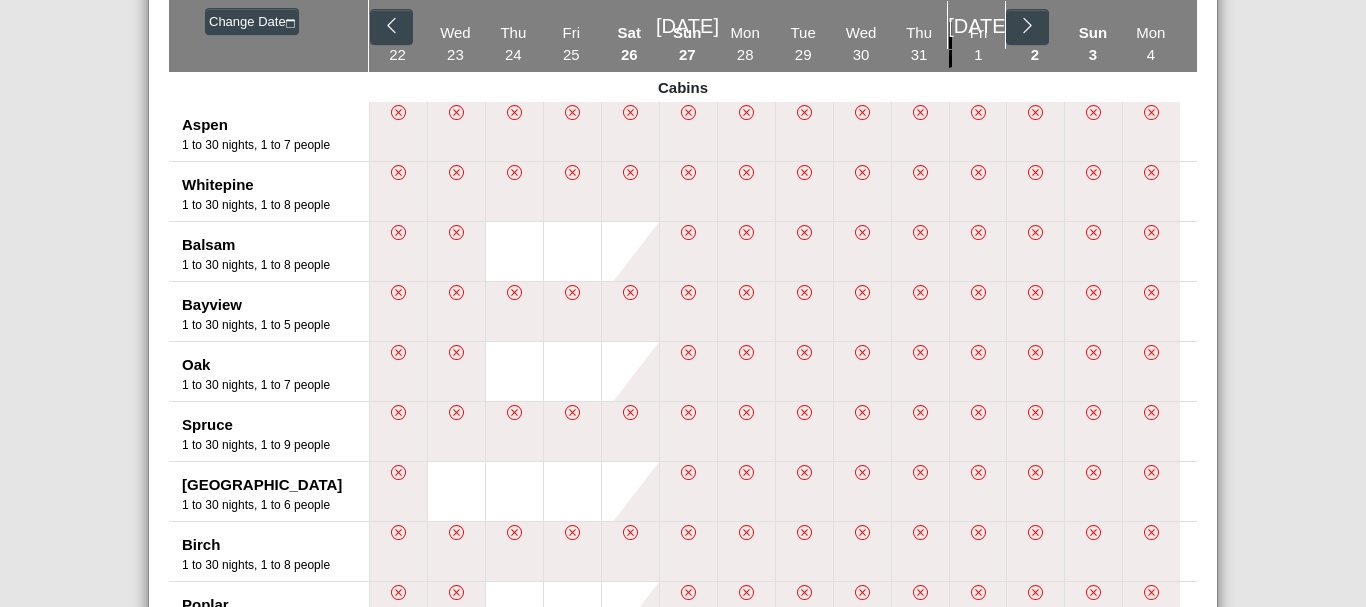 scroll, scrollTop: 0, scrollLeft: 0, axis: both 